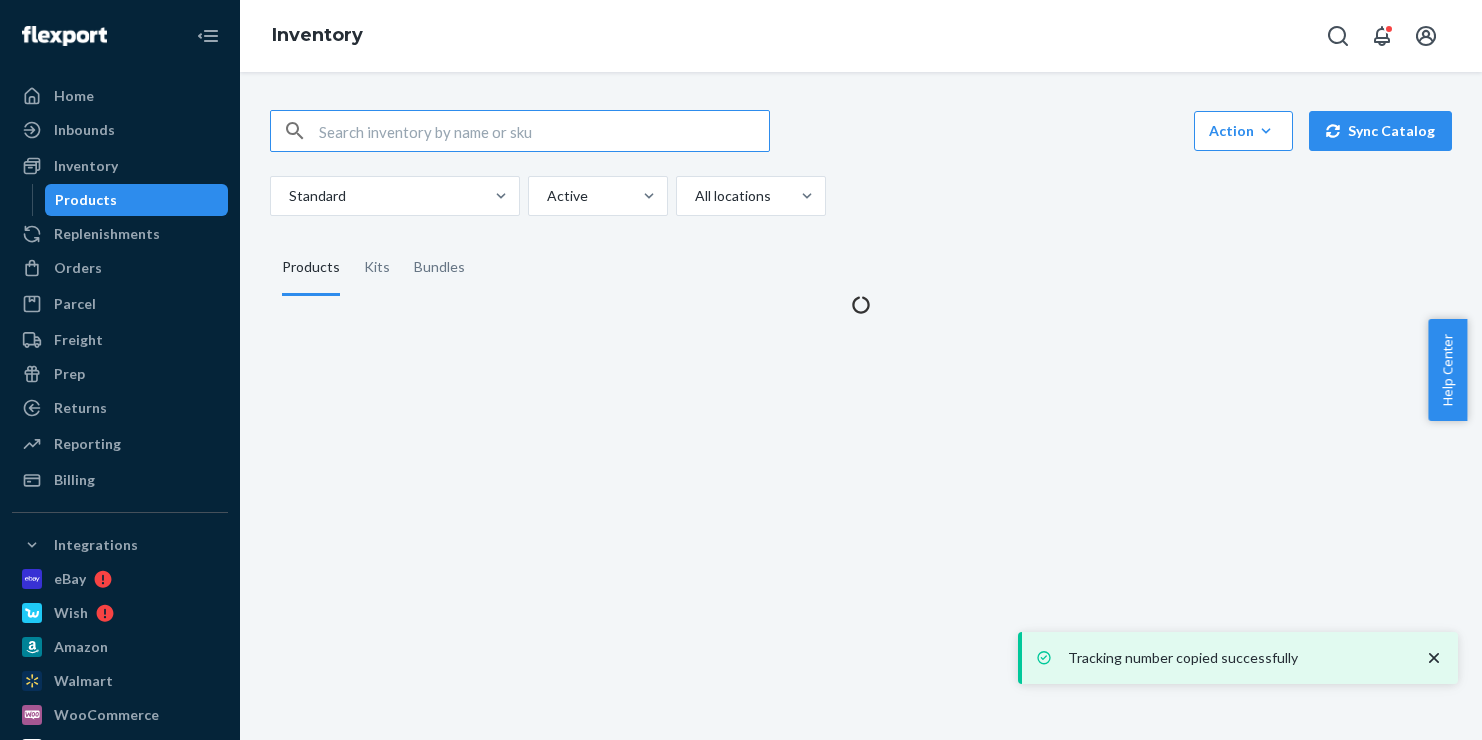 scroll, scrollTop: 0, scrollLeft: 0, axis: both 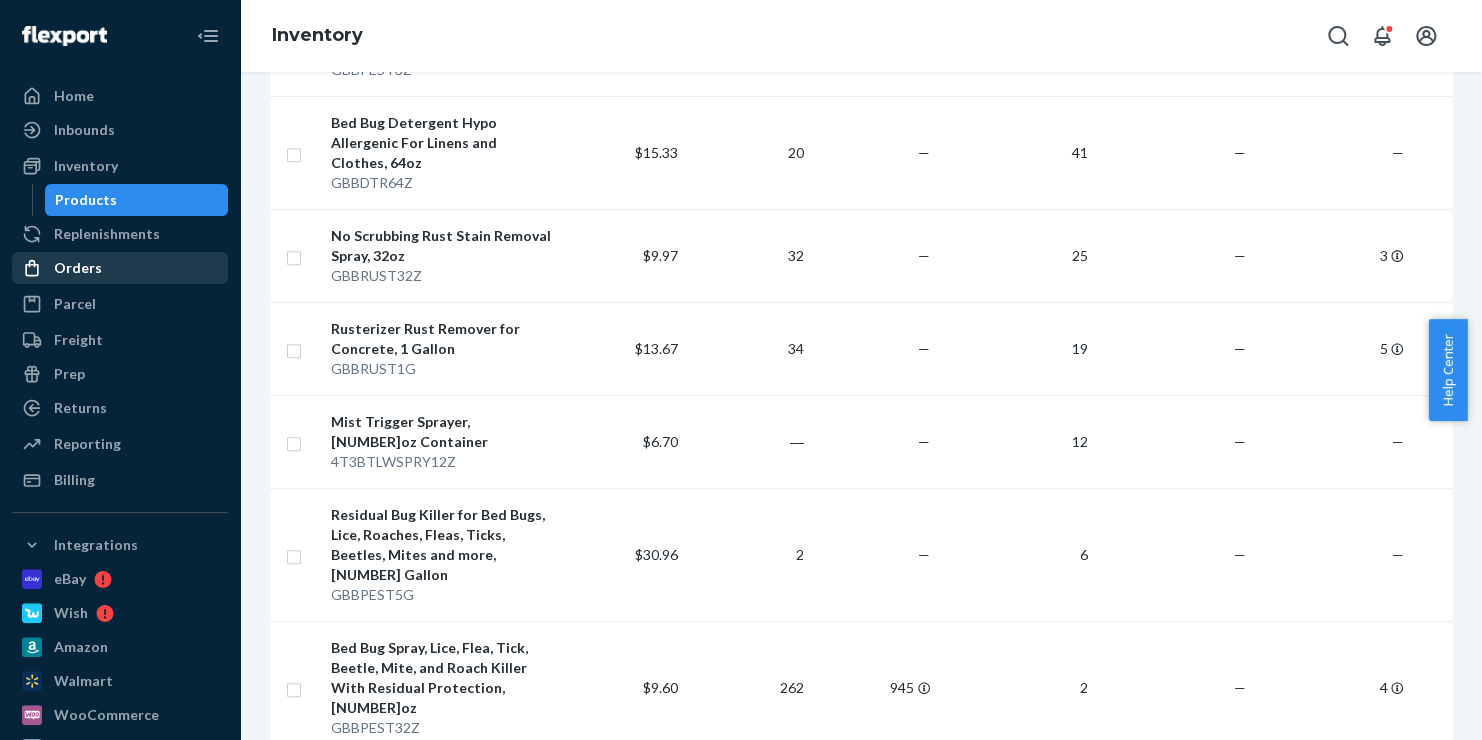 click on "Orders" at bounding box center (78, 268) 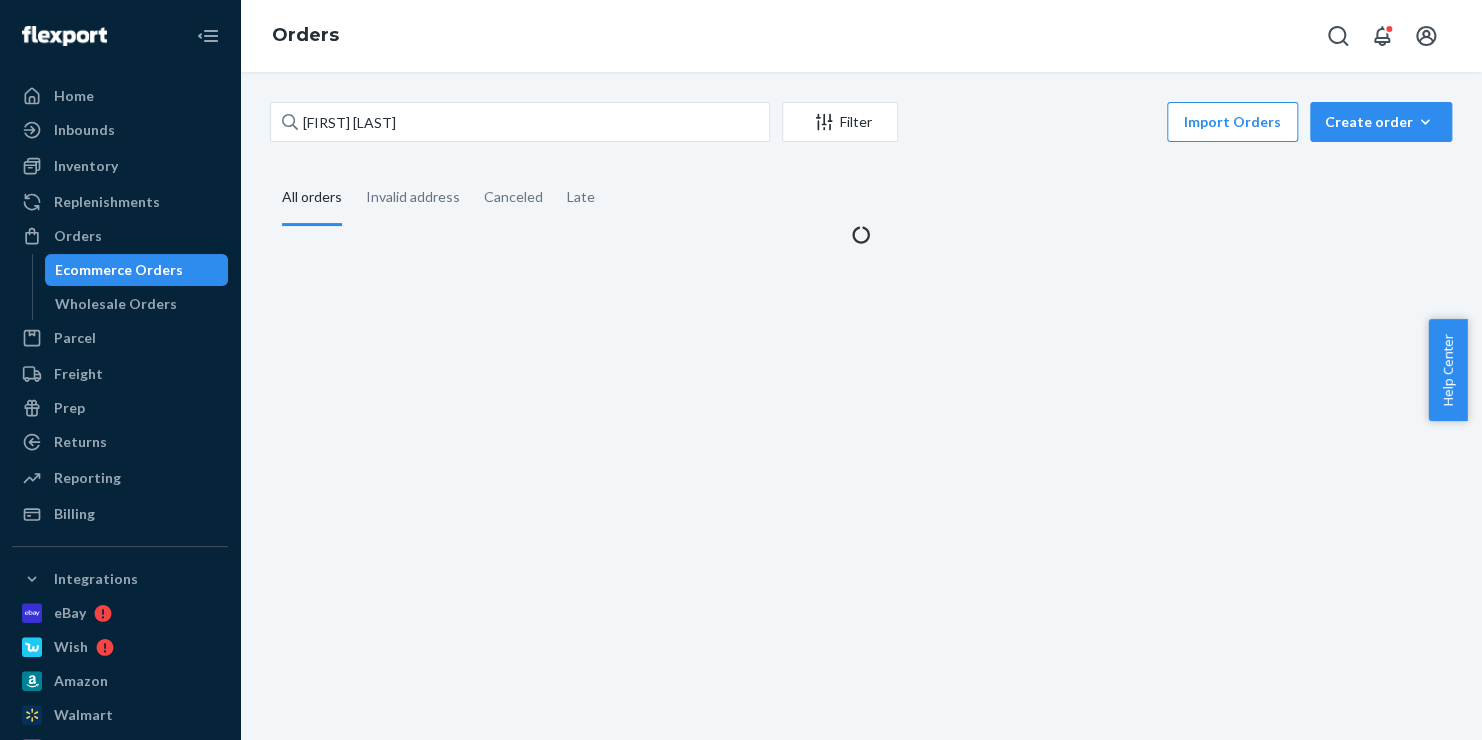scroll, scrollTop: 0, scrollLeft: 0, axis: both 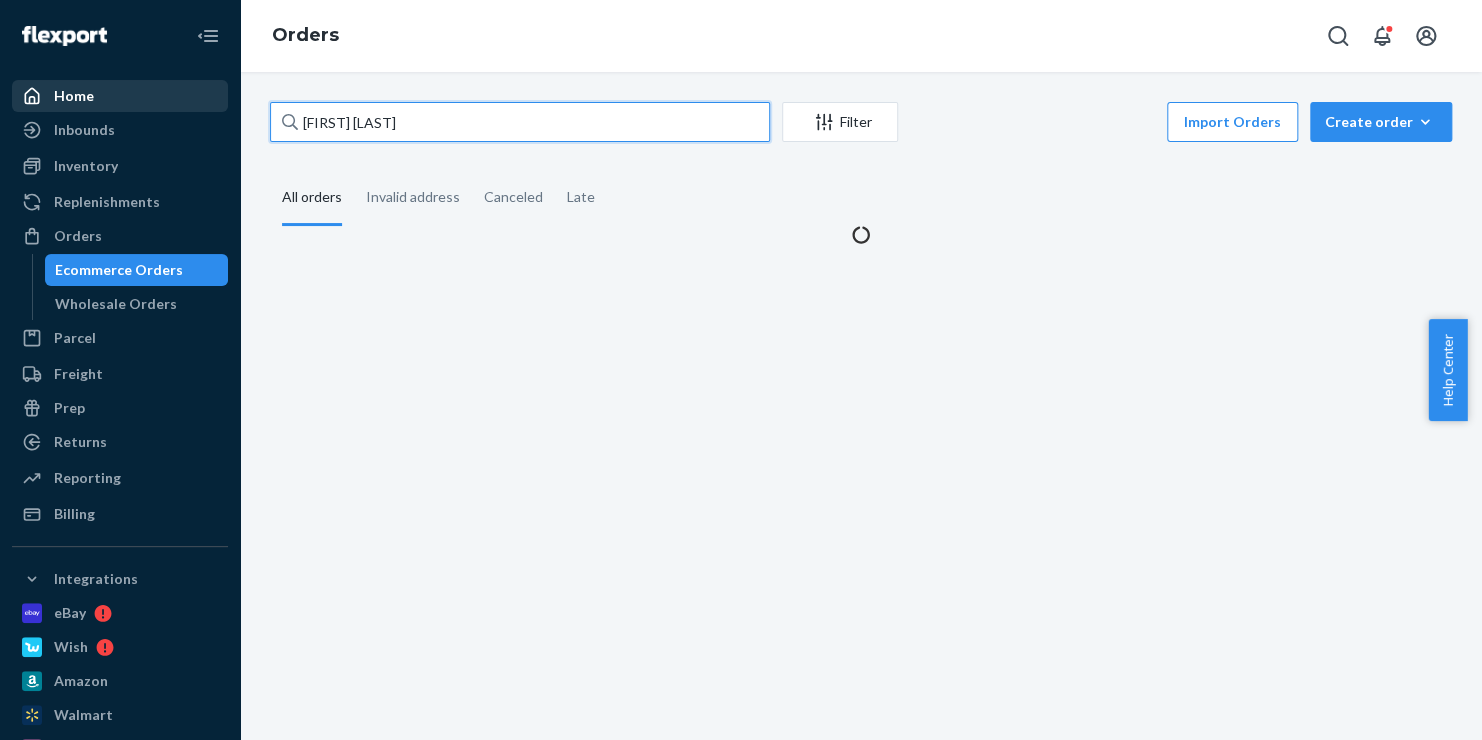 drag, startPoint x: 404, startPoint y: 121, endPoint x: 198, endPoint y: 108, distance: 206.40979 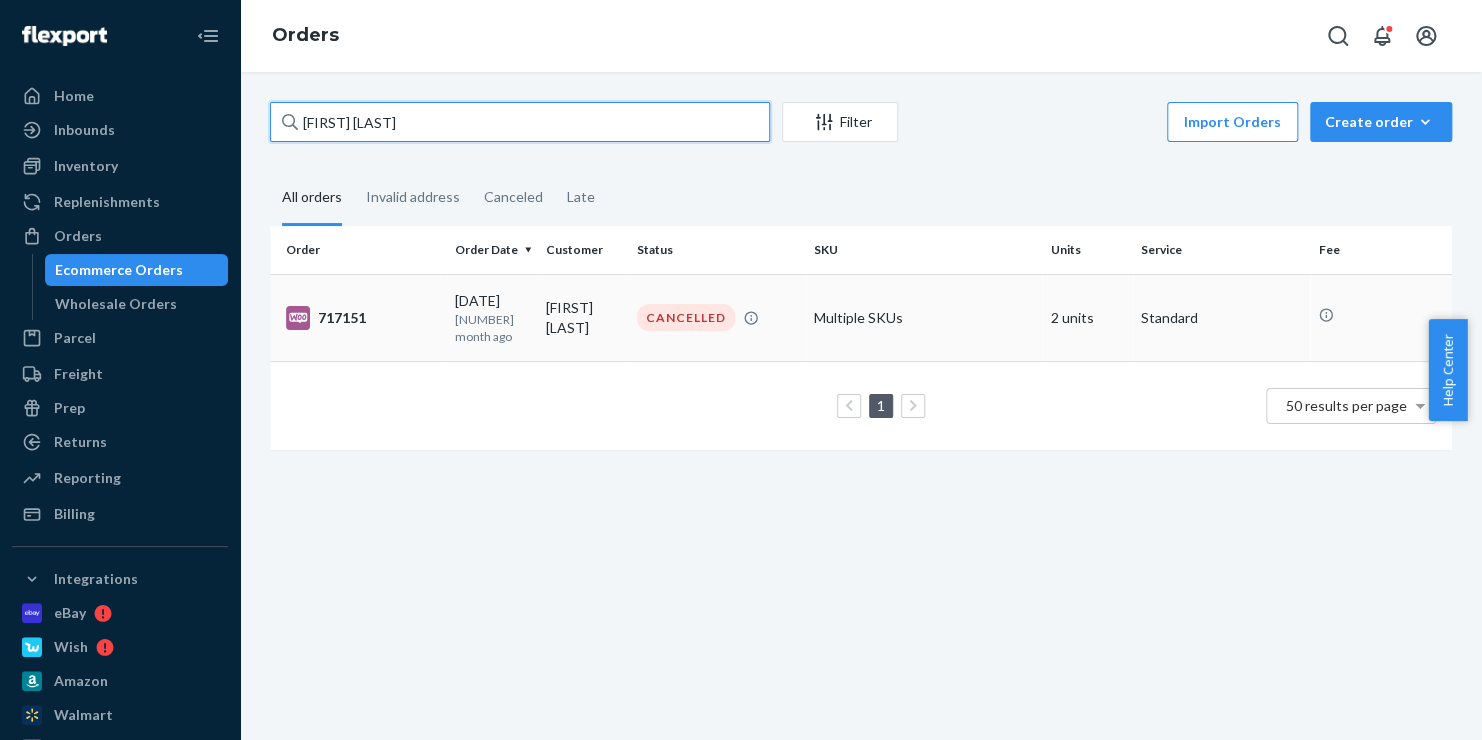 type on "[FIRST] [LAST]" 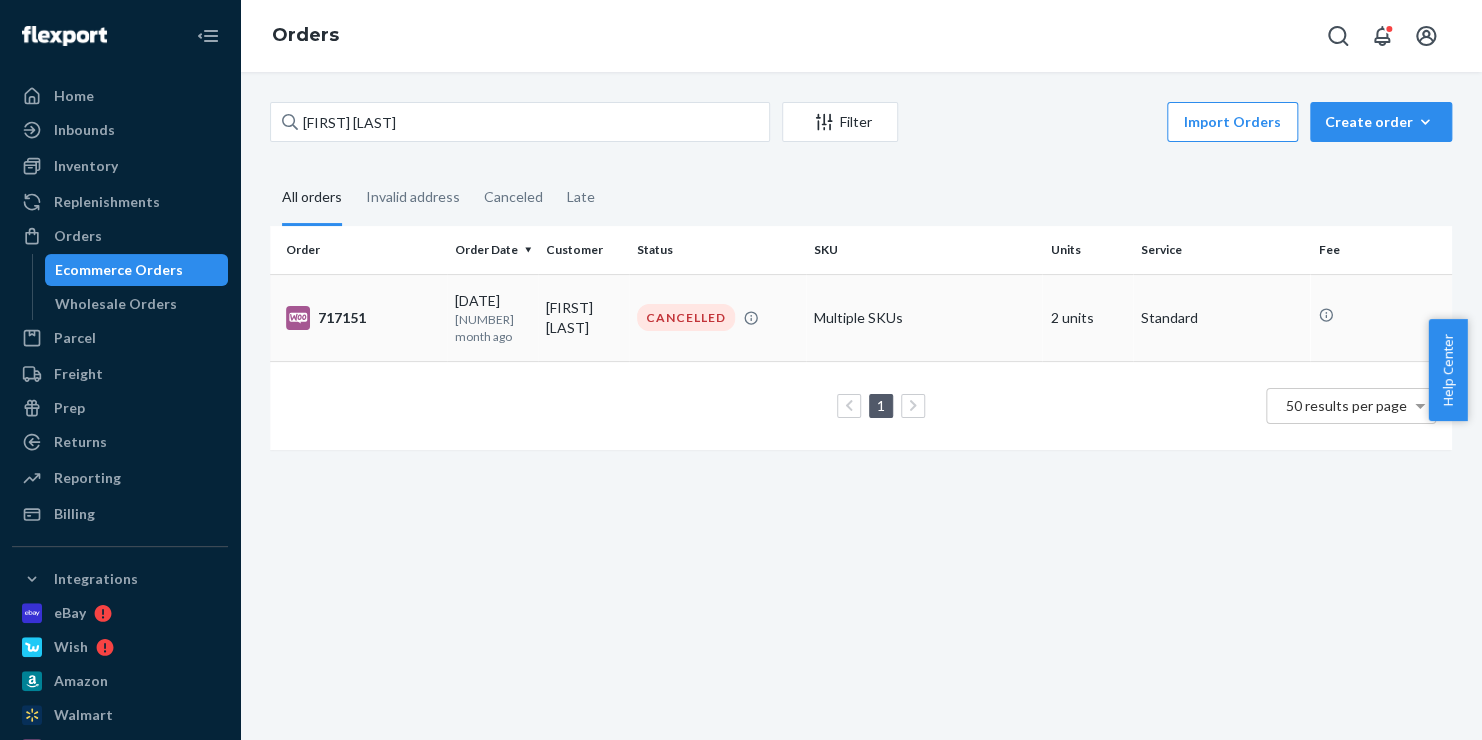 click on "717151" at bounding box center [362, 318] 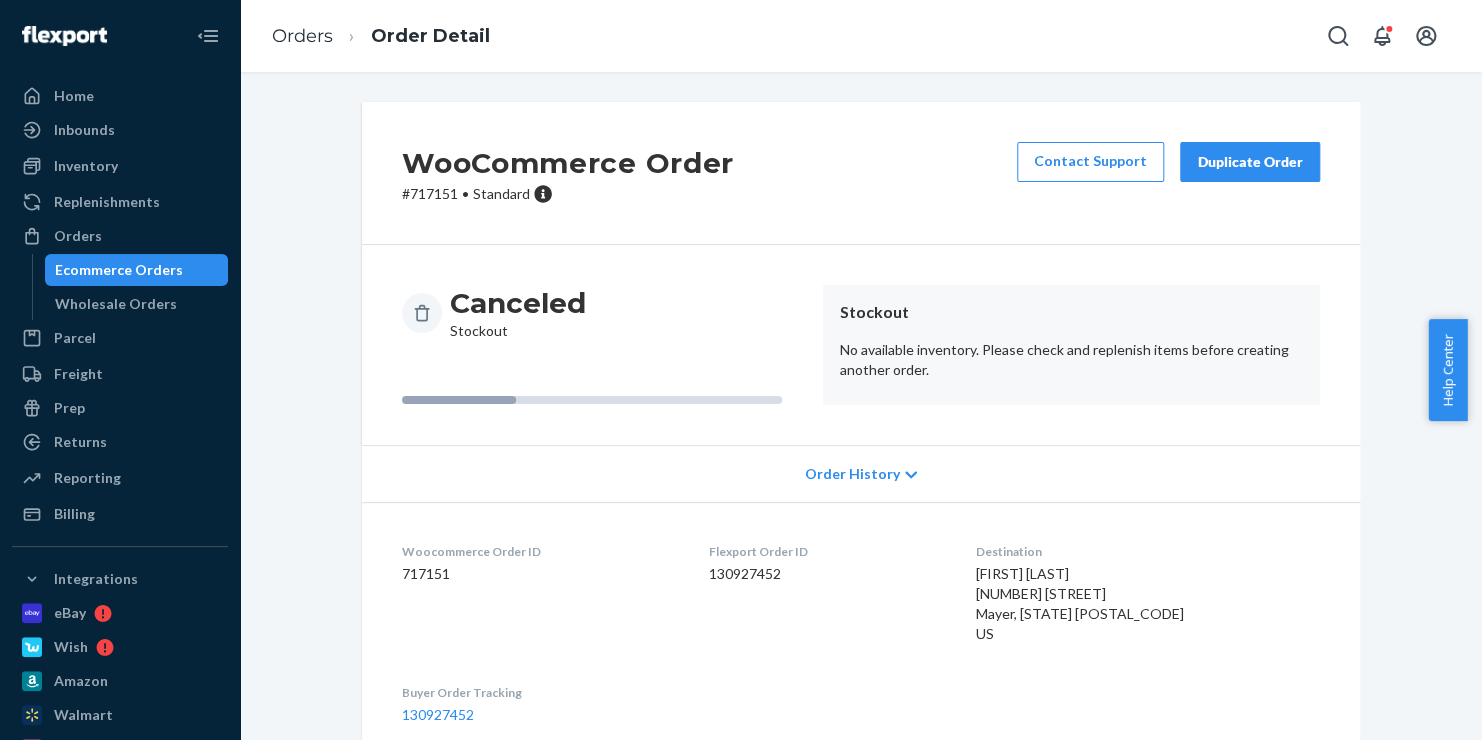 click on "Duplicate Order" at bounding box center [1250, 162] 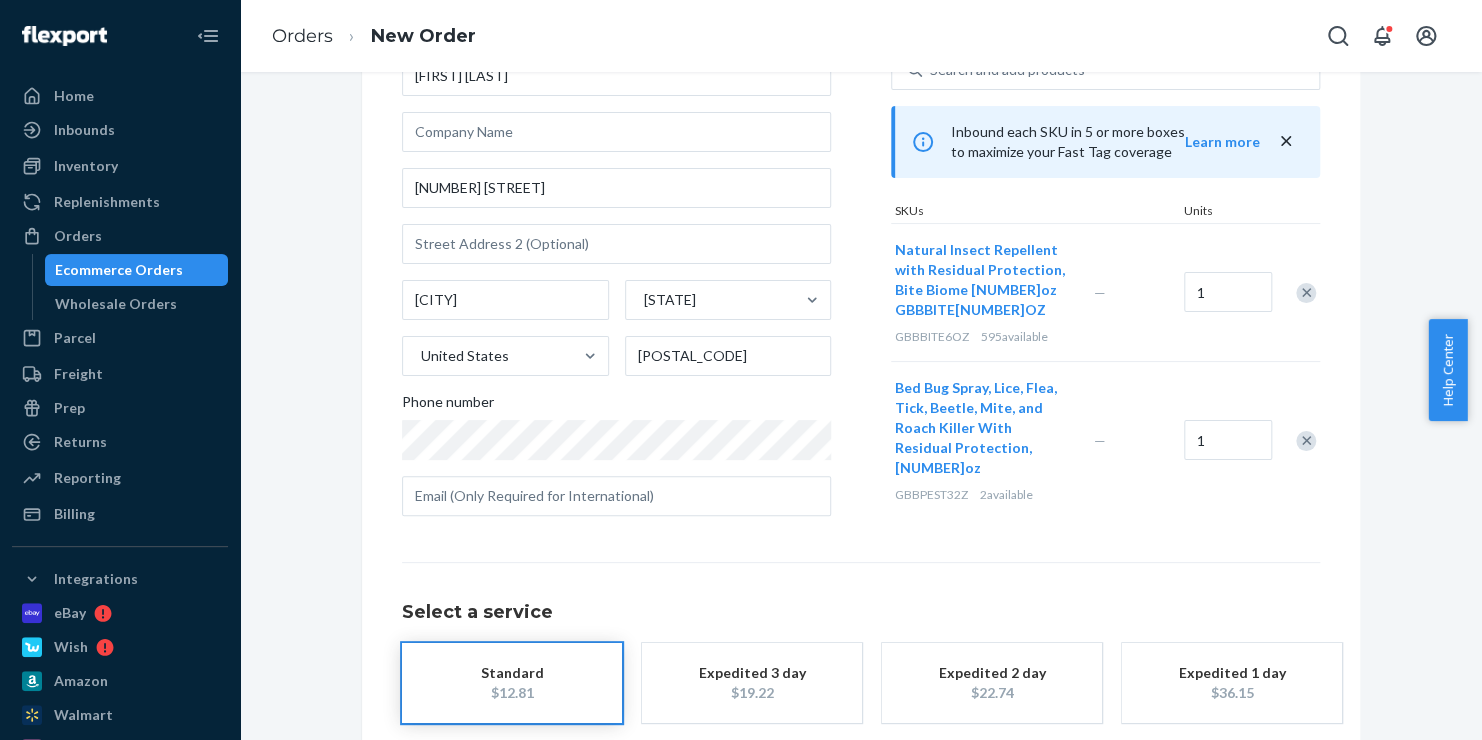 scroll, scrollTop: 250, scrollLeft: 0, axis: vertical 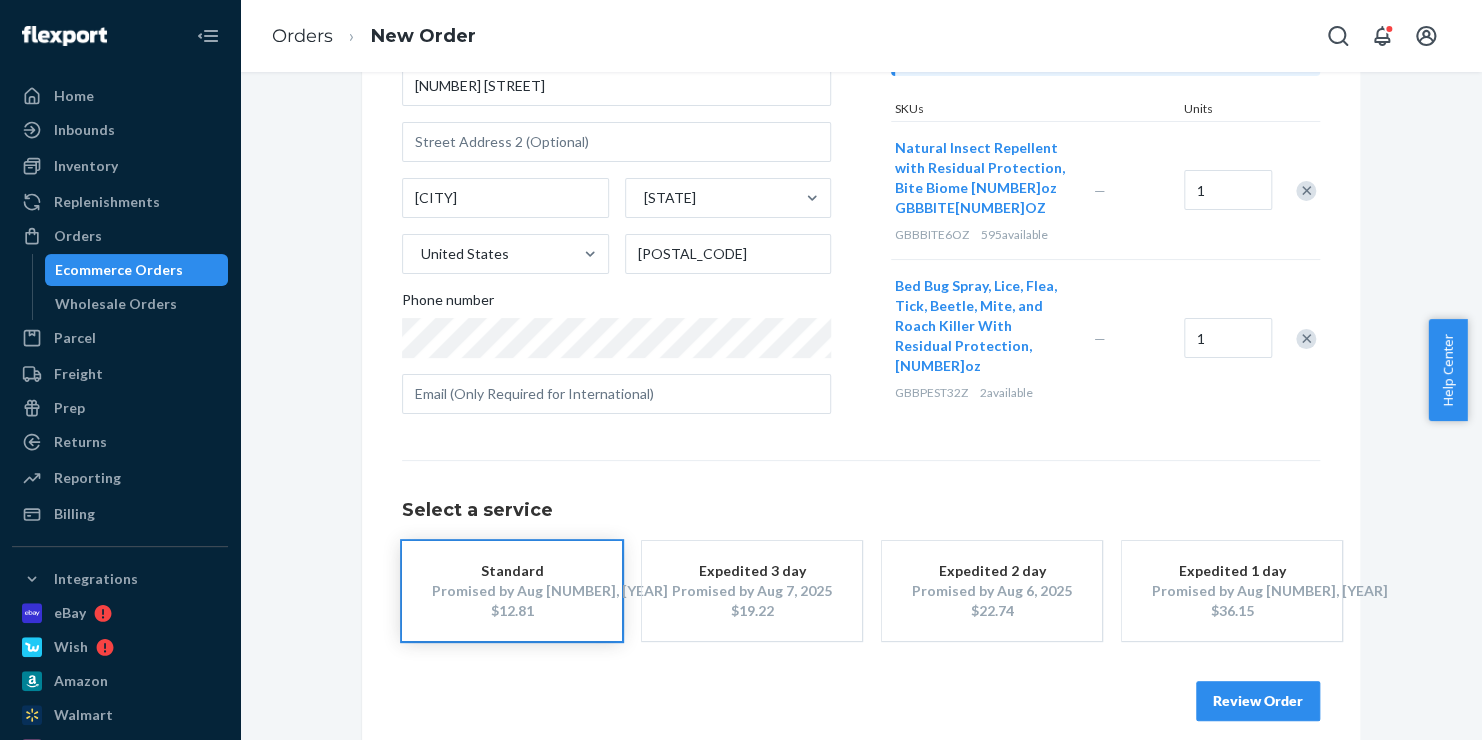 click on "Review Order" at bounding box center (1258, 701) 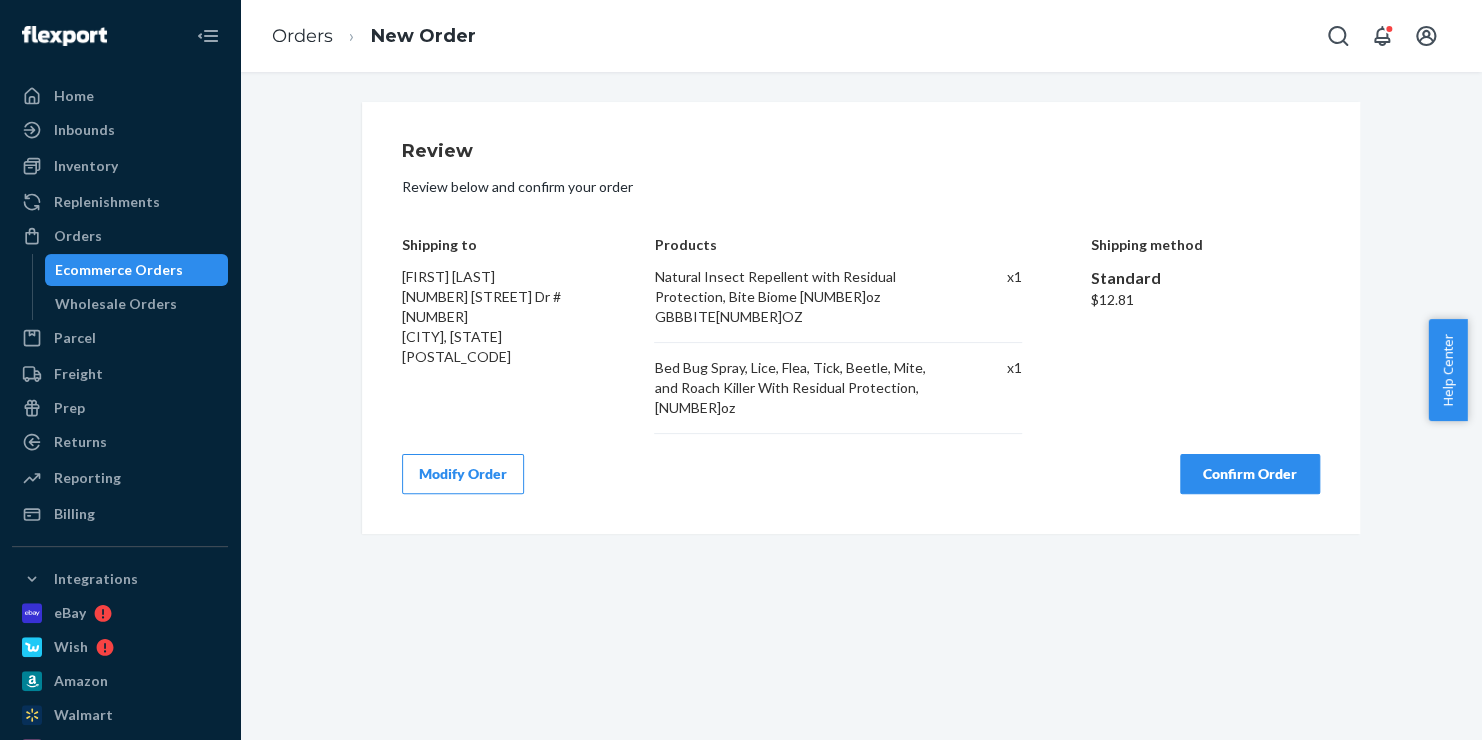 click on "Confirm Order" at bounding box center (1250, 474) 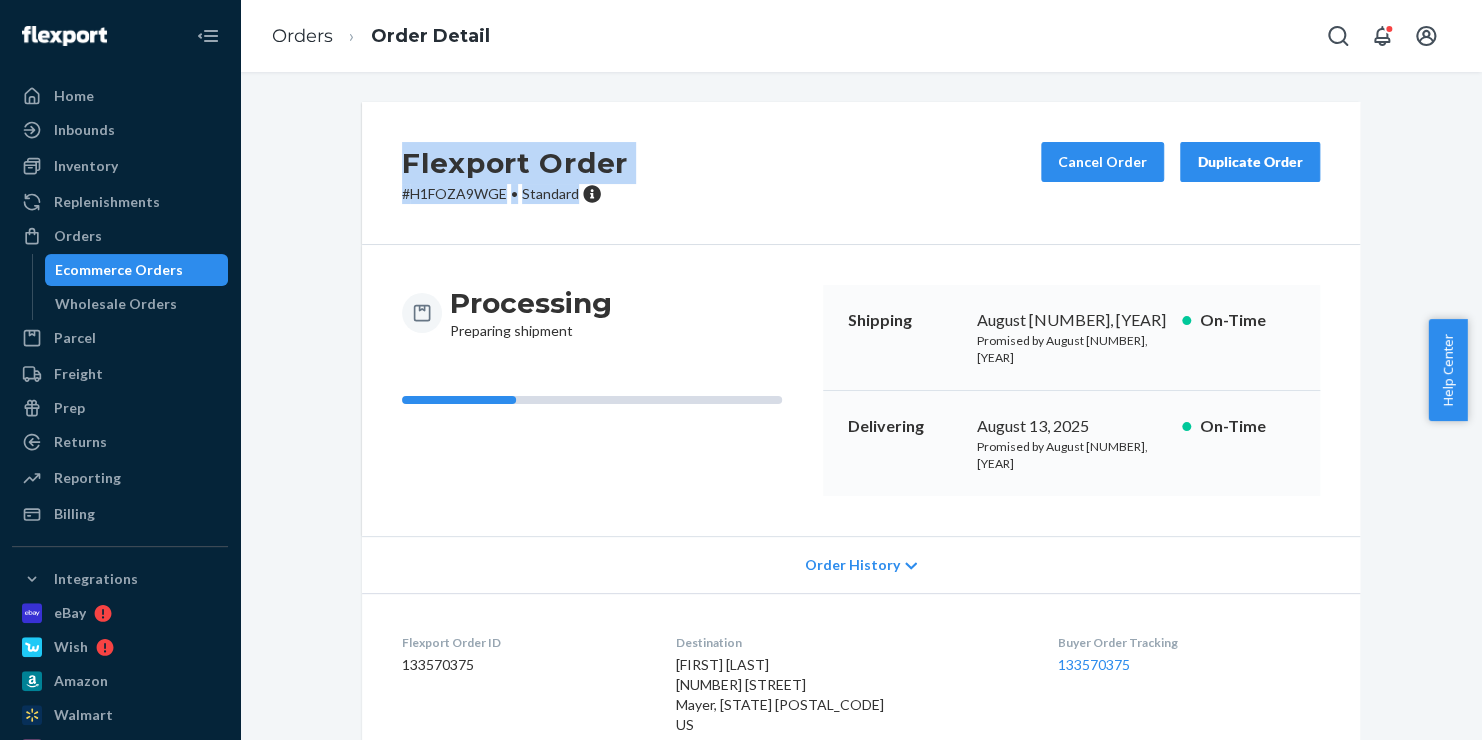 drag, startPoint x: 594, startPoint y: 191, endPoint x: 385, endPoint y: 156, distance: 211.91035 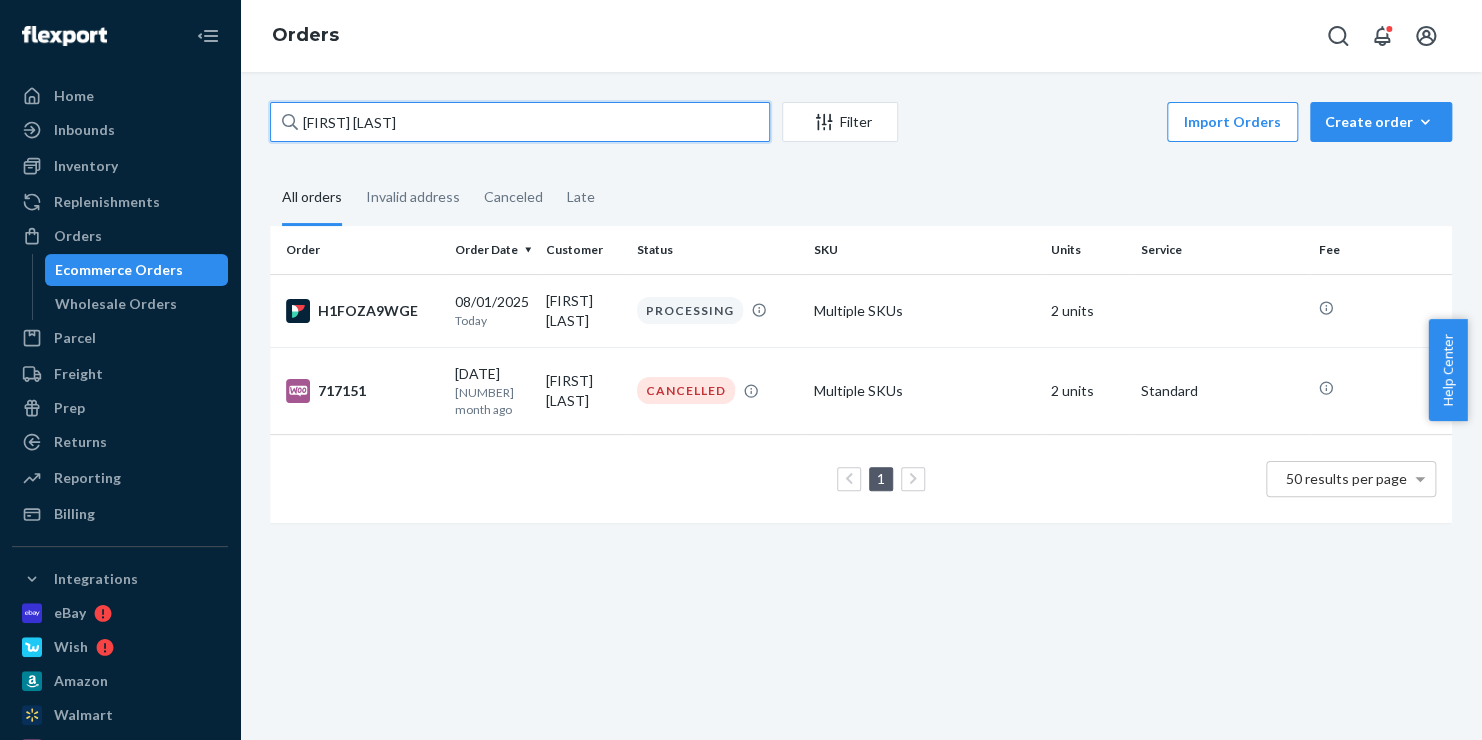 drag, startPoint x: 441, startPoint y: 136, endPoint x: 233, endPoint y: 109, distance: 209.74509 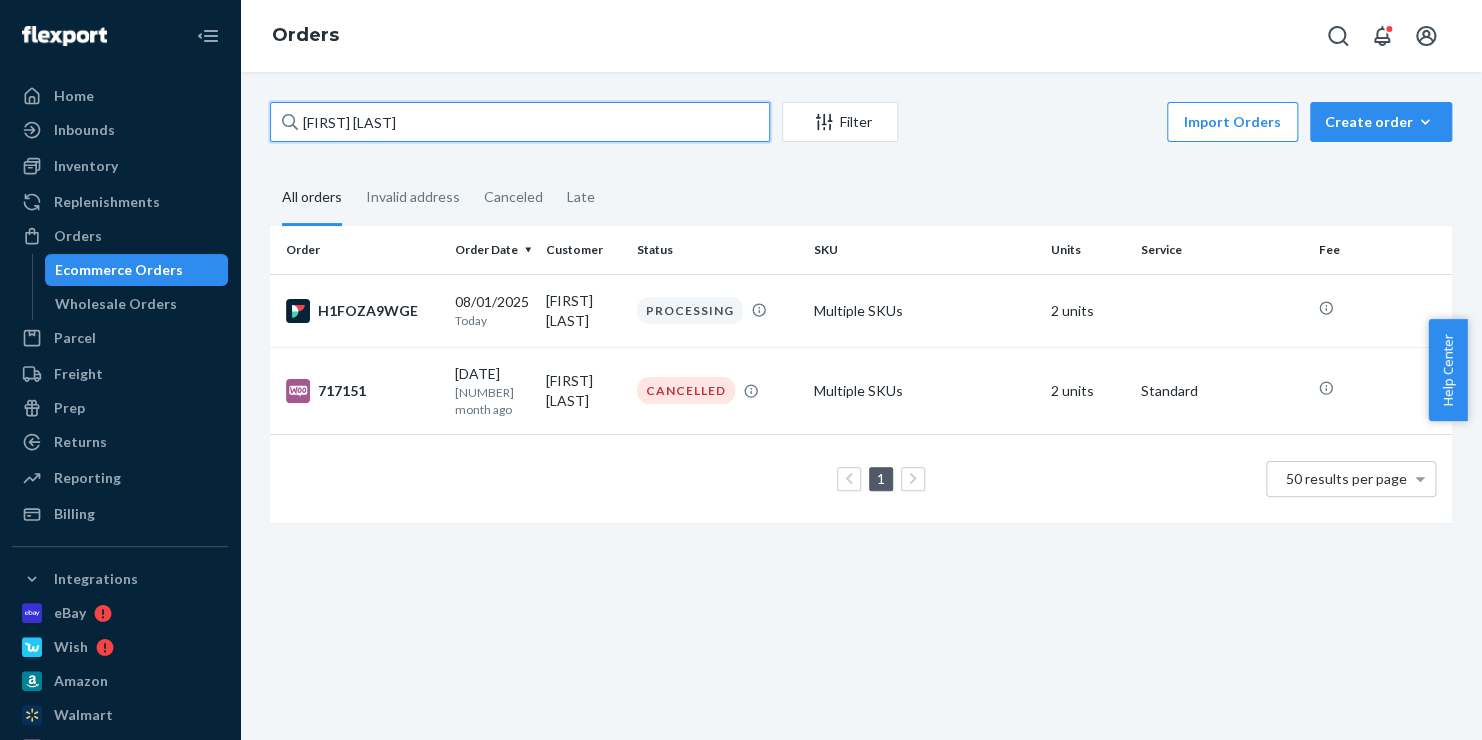 click on "Orders [FIRST] [LAST] Filter Import Orders Create order Ecommerce order Removal order All orders Invalid address Canceled Late Order Order Date Customer Status SKU Units Service Fee H1FOZA9WGE 08/01/2025 Today [FIRST] [LAST] PROCESSING Multiple SKUs 2 units 717151 06/25/2025 1 month ago [FIRST] [LAST] CANCELLED Multiple SKUs 2 units Standard 1 50 results per page" at bounding box center (741, 370) 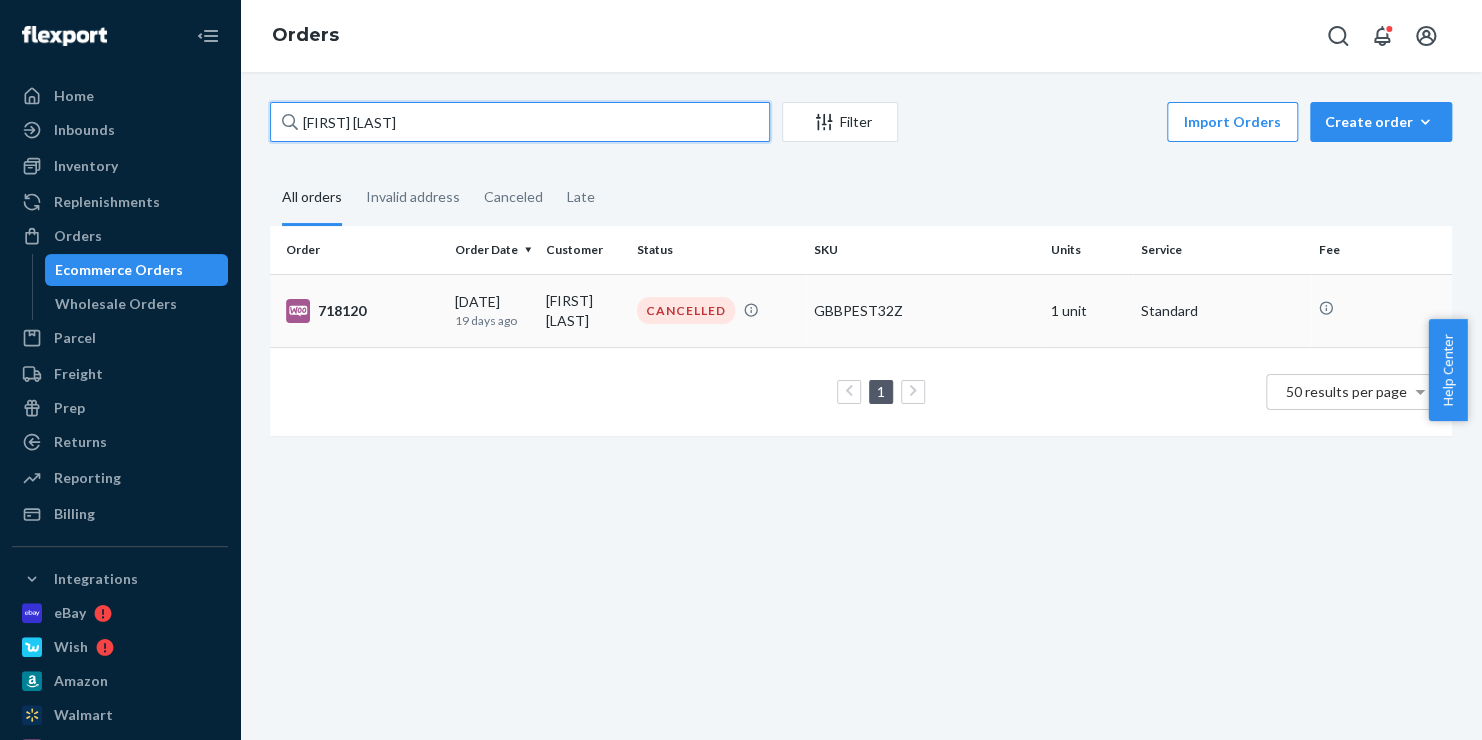 type on "[FIRST] [LAST]" 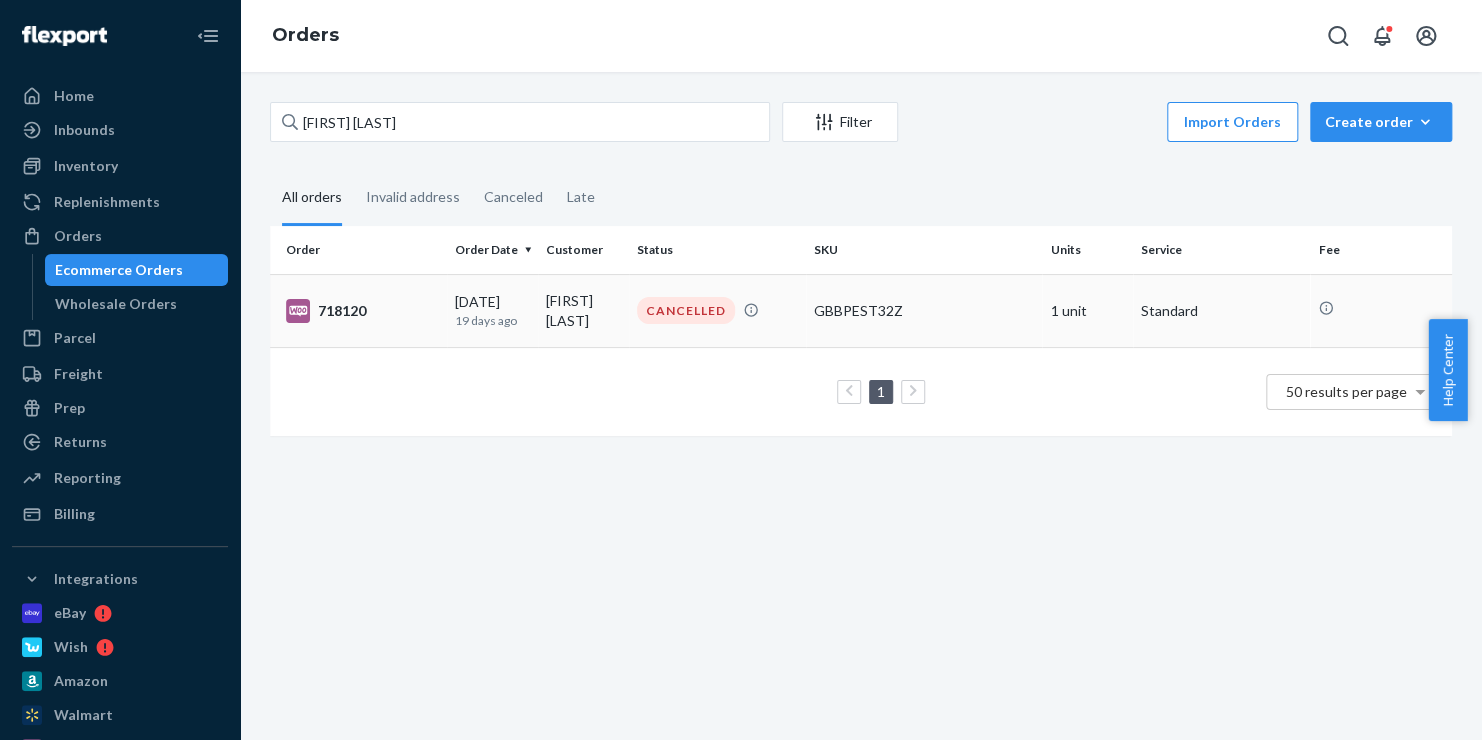 click on "718120" at bounding box center [362, 311] 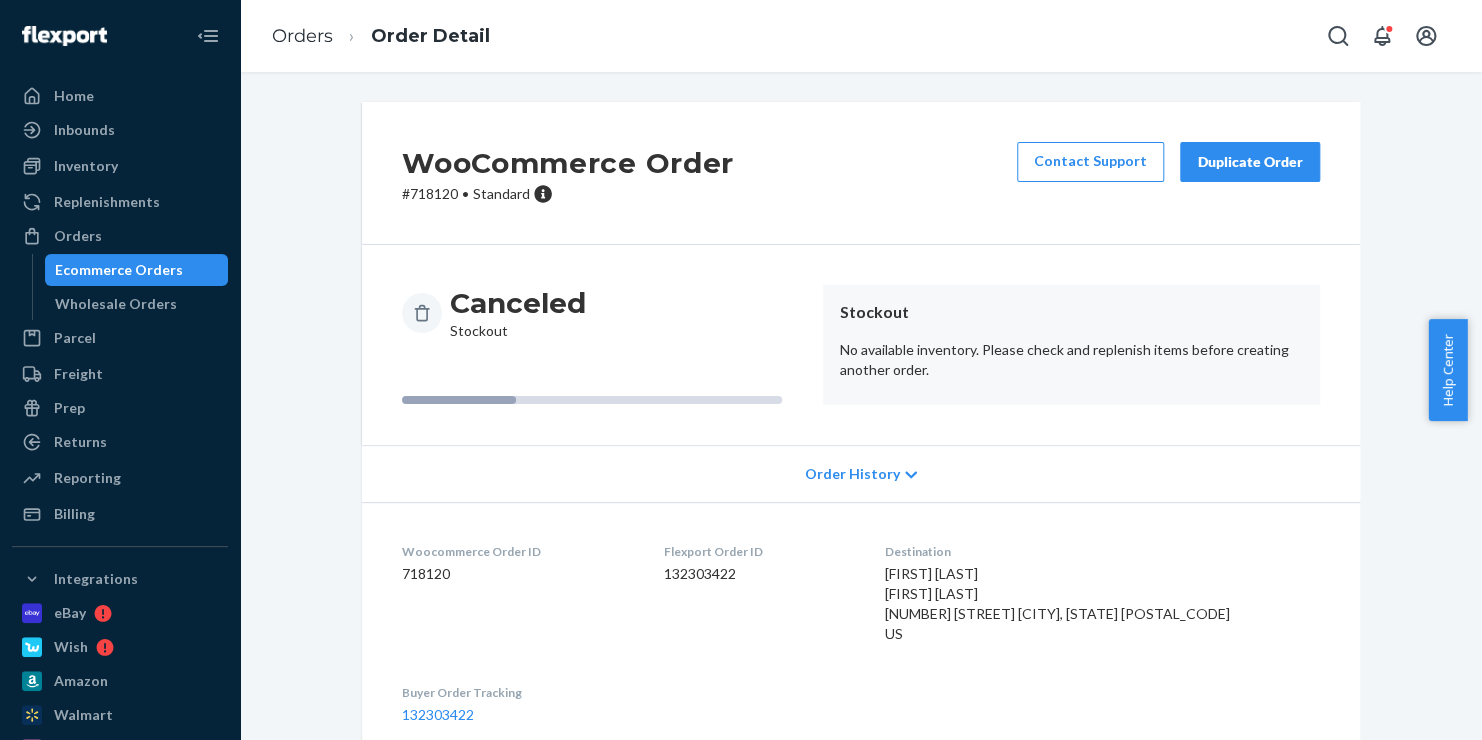 click on "Duplicate Order" at bounding box center (1250, 162) 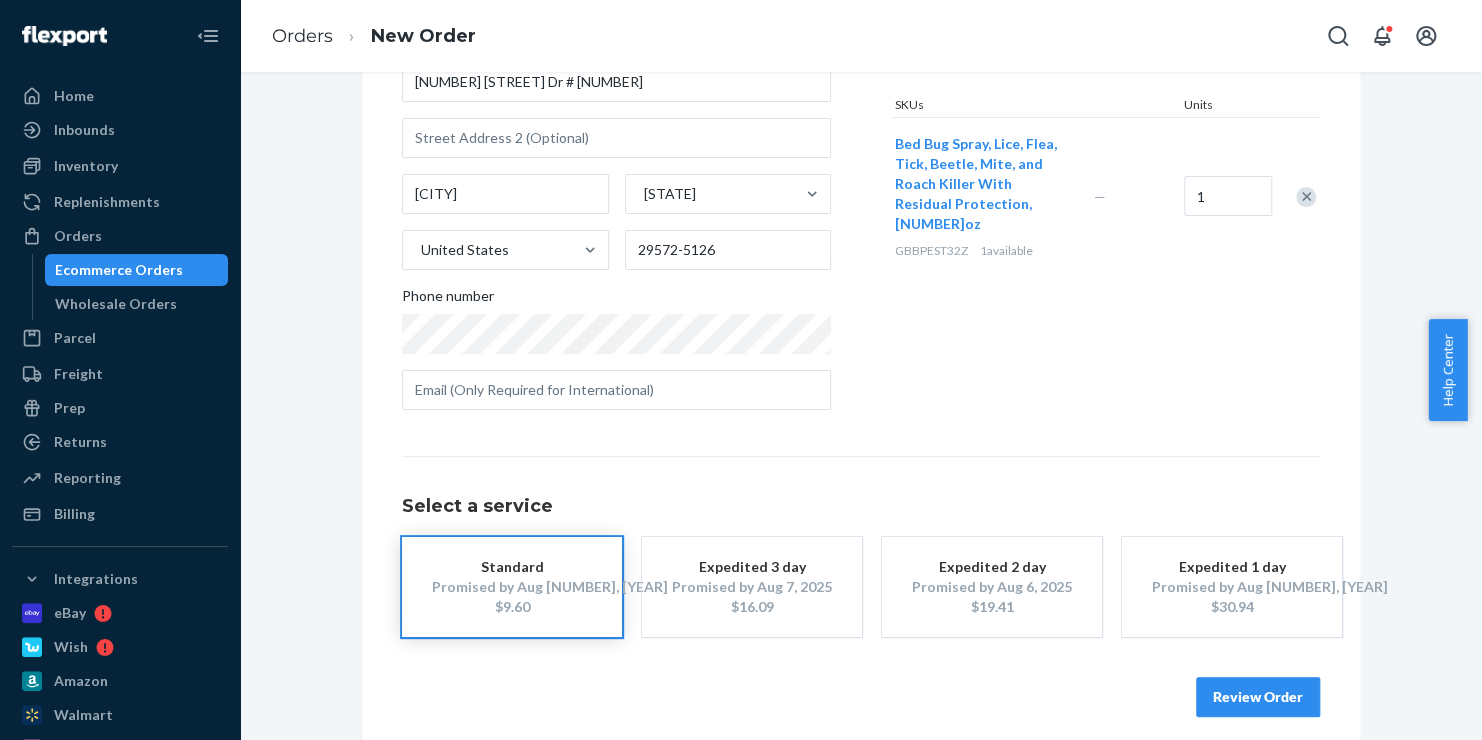 scroll, scrollTop: 270, scrollLeft: 0, axis: vertical 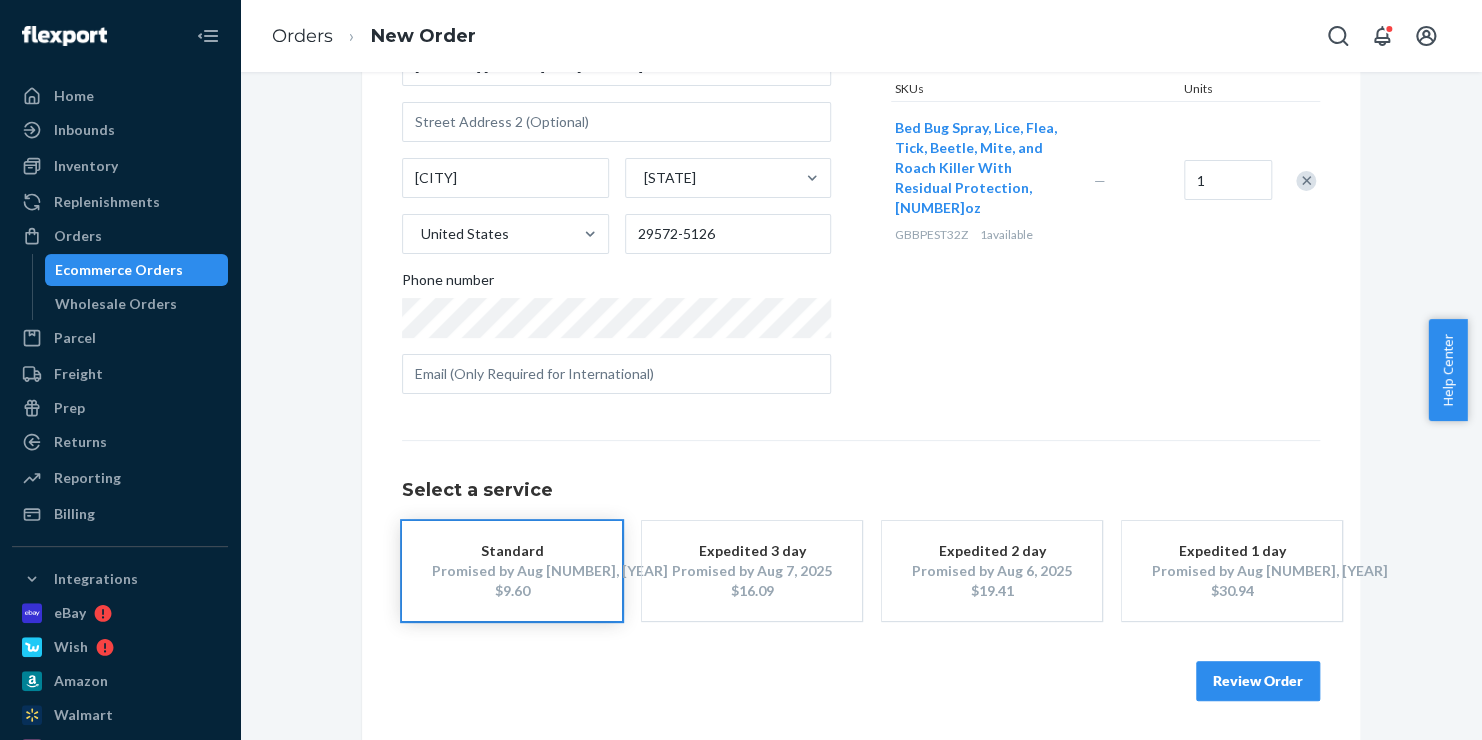 click on "Review Order" at bounding box center [1258, 681] 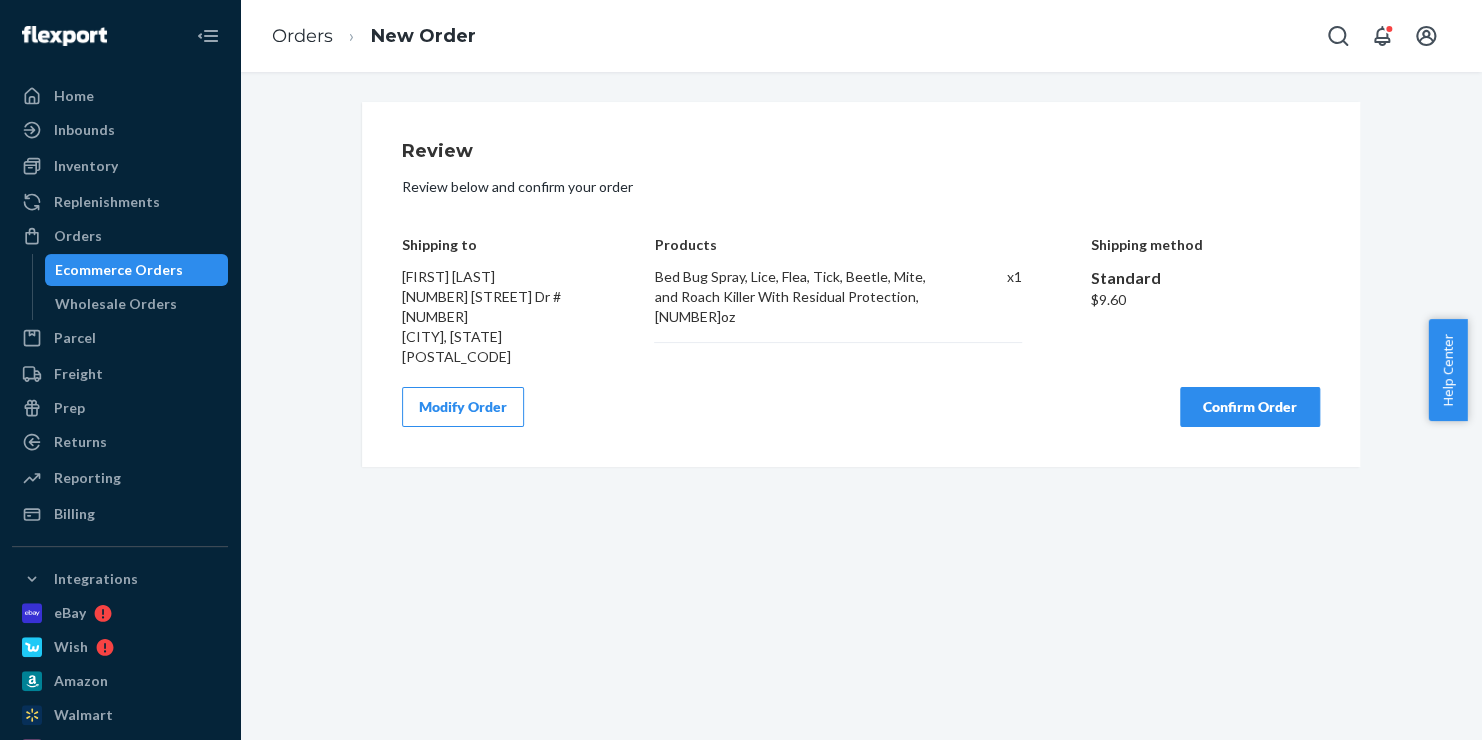 click on "Confirm Order" at bounding box center (1250, 407) 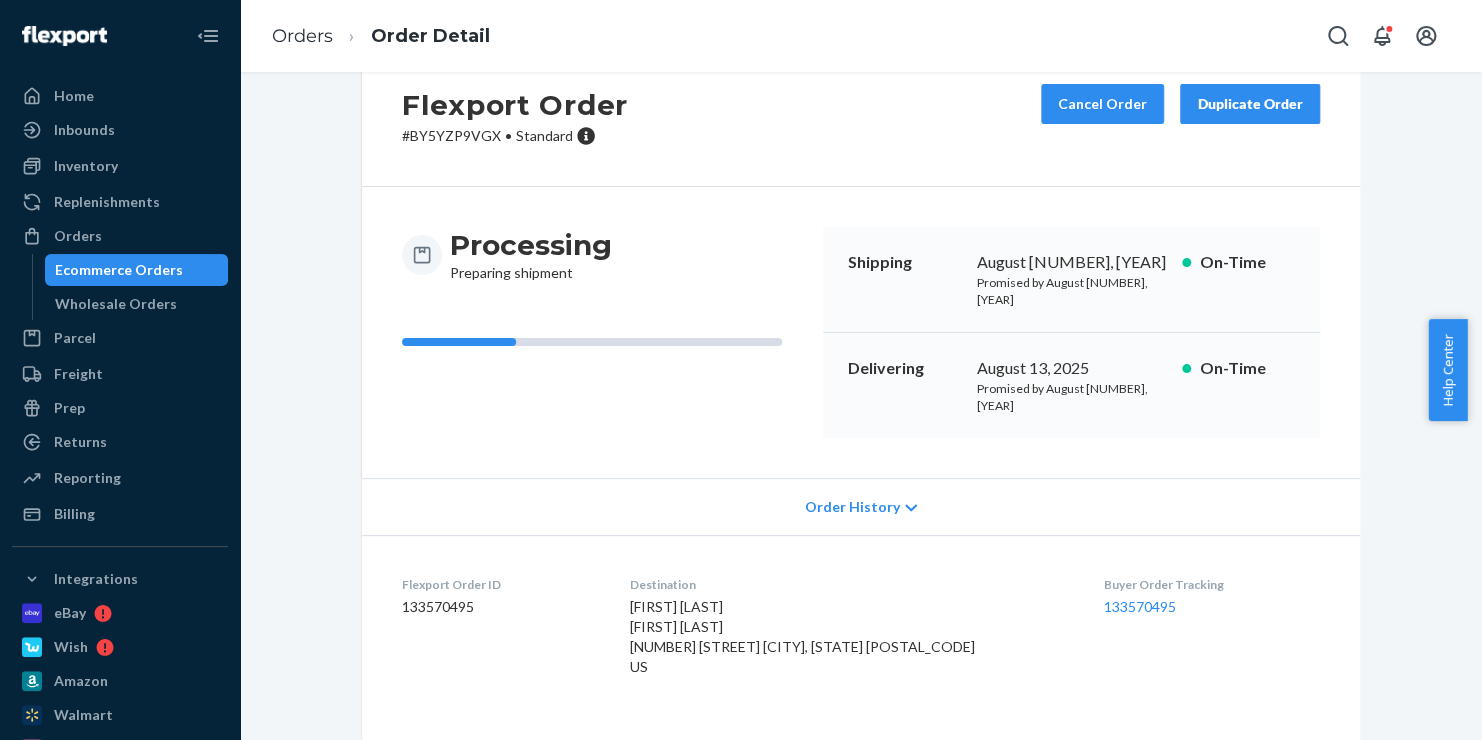 scroll, scrollTop: 0, scrollLeft: 0, axis: both 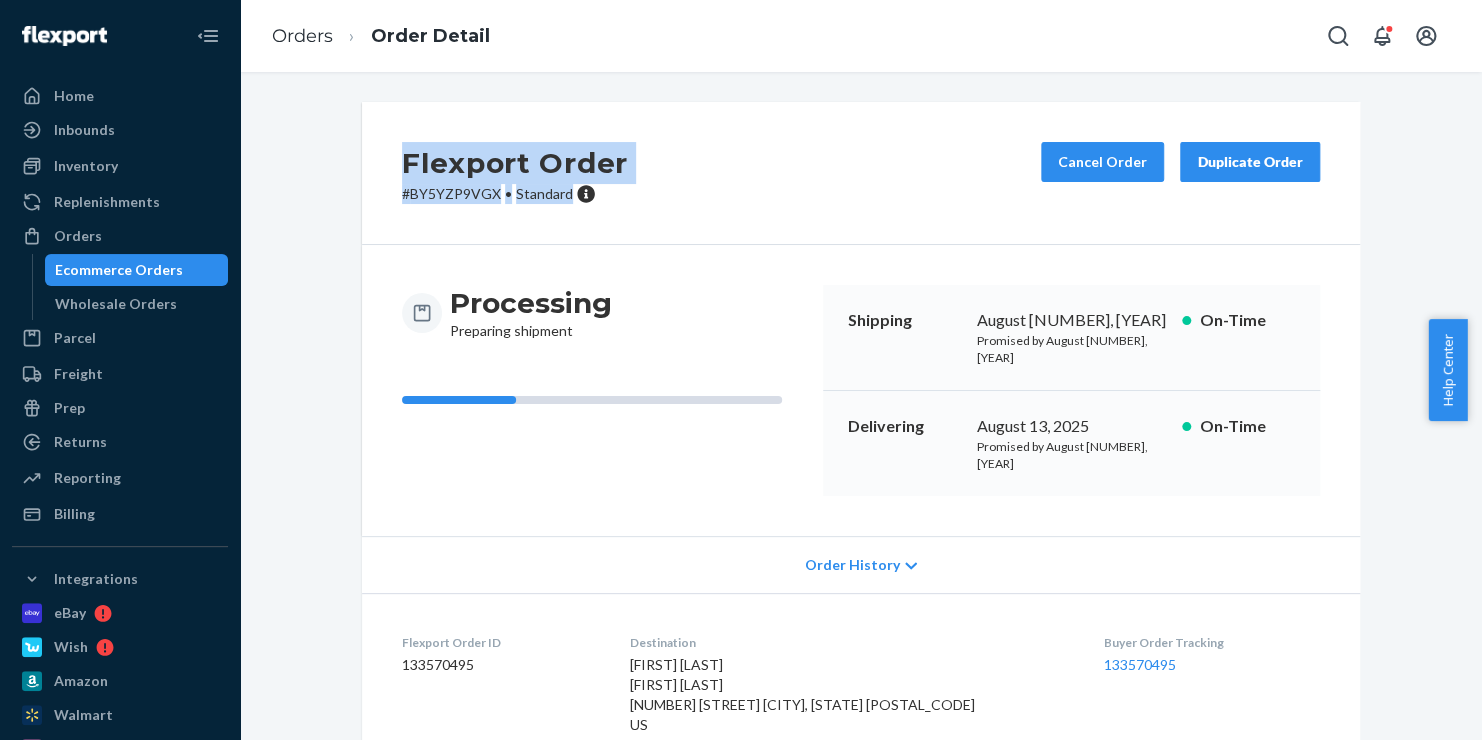 drag, startPoint x: 567, startPoint y: 208, endPoint x: 395, endPoint y: 159, distance: 178.8435 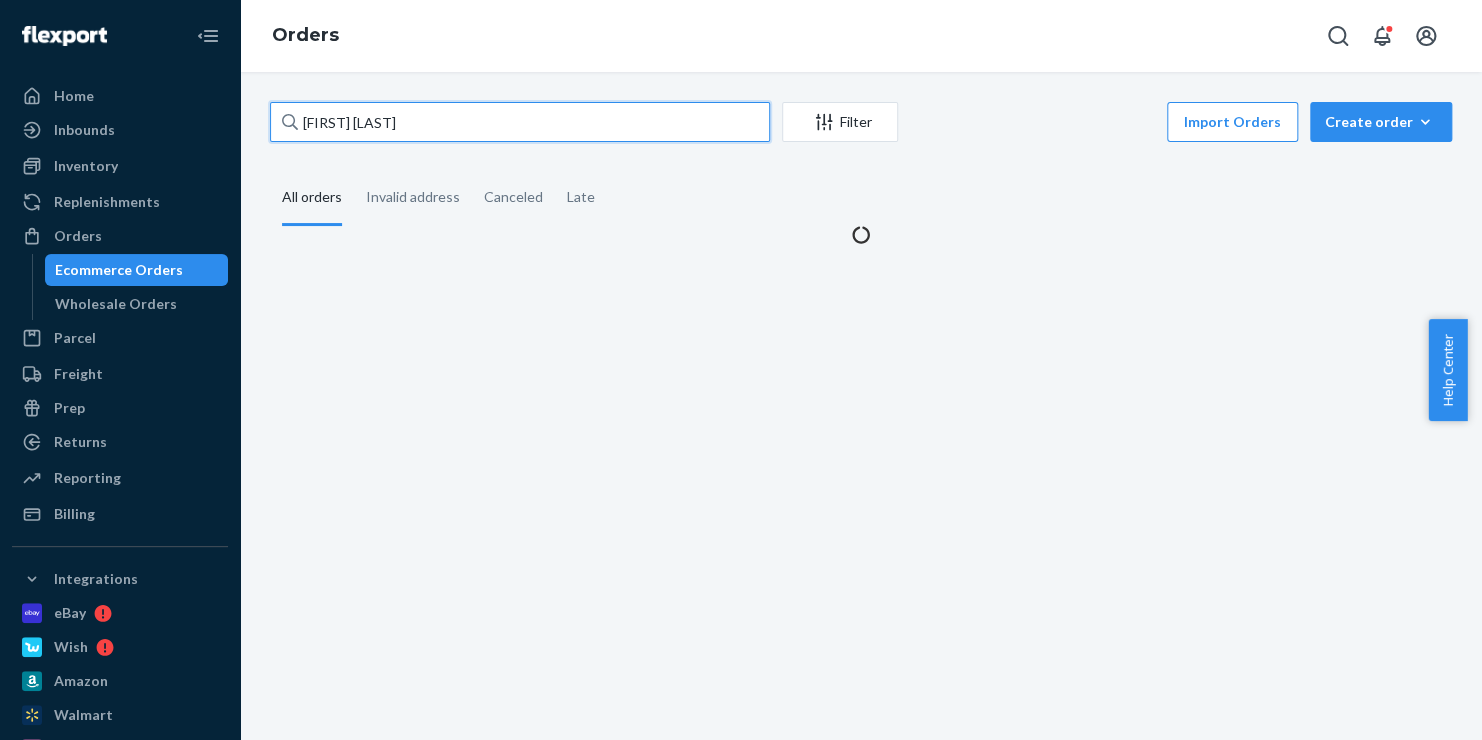 drag, startPoint x: 410, startPoint y: 128, endPoint x: 217, endPoint y: 93, distance: 196.1479 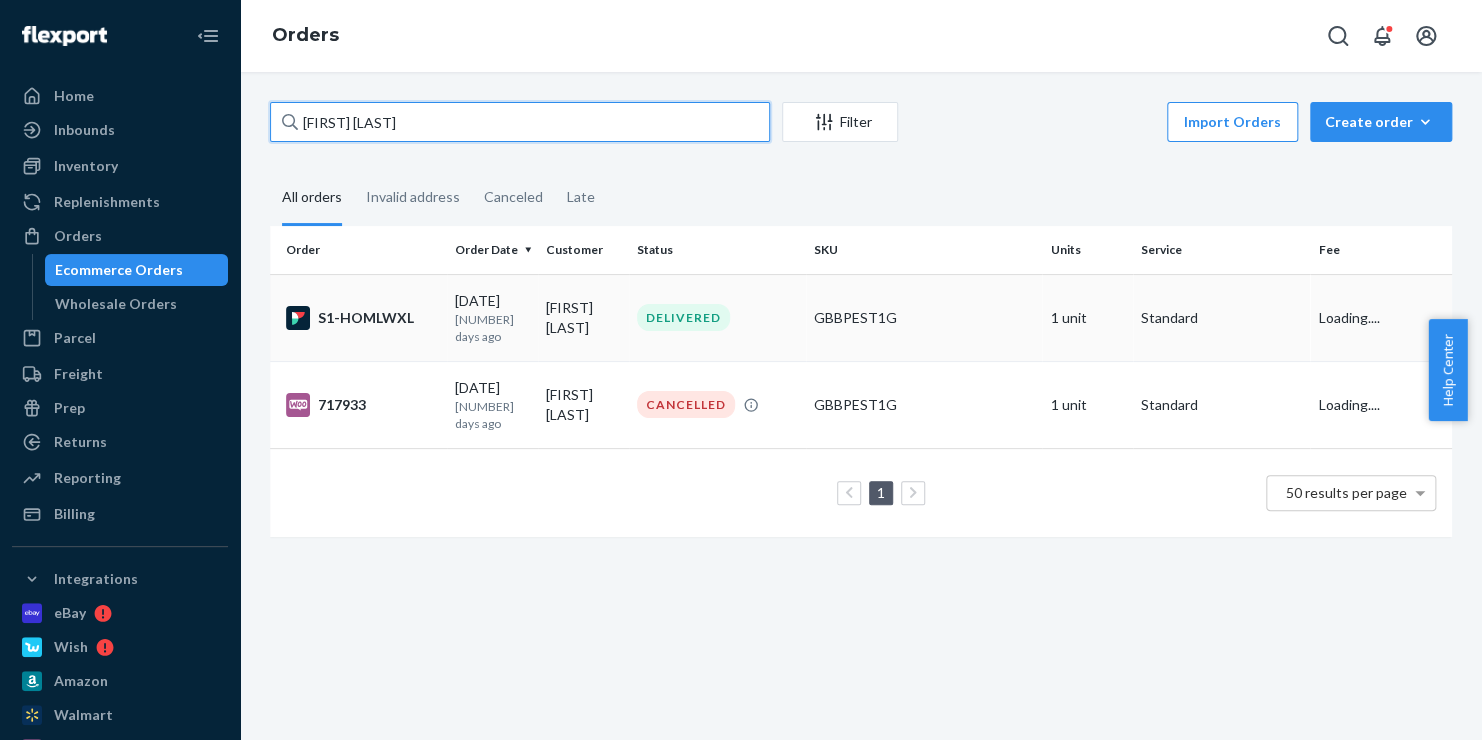 type on "[FIRST] [LAST]" 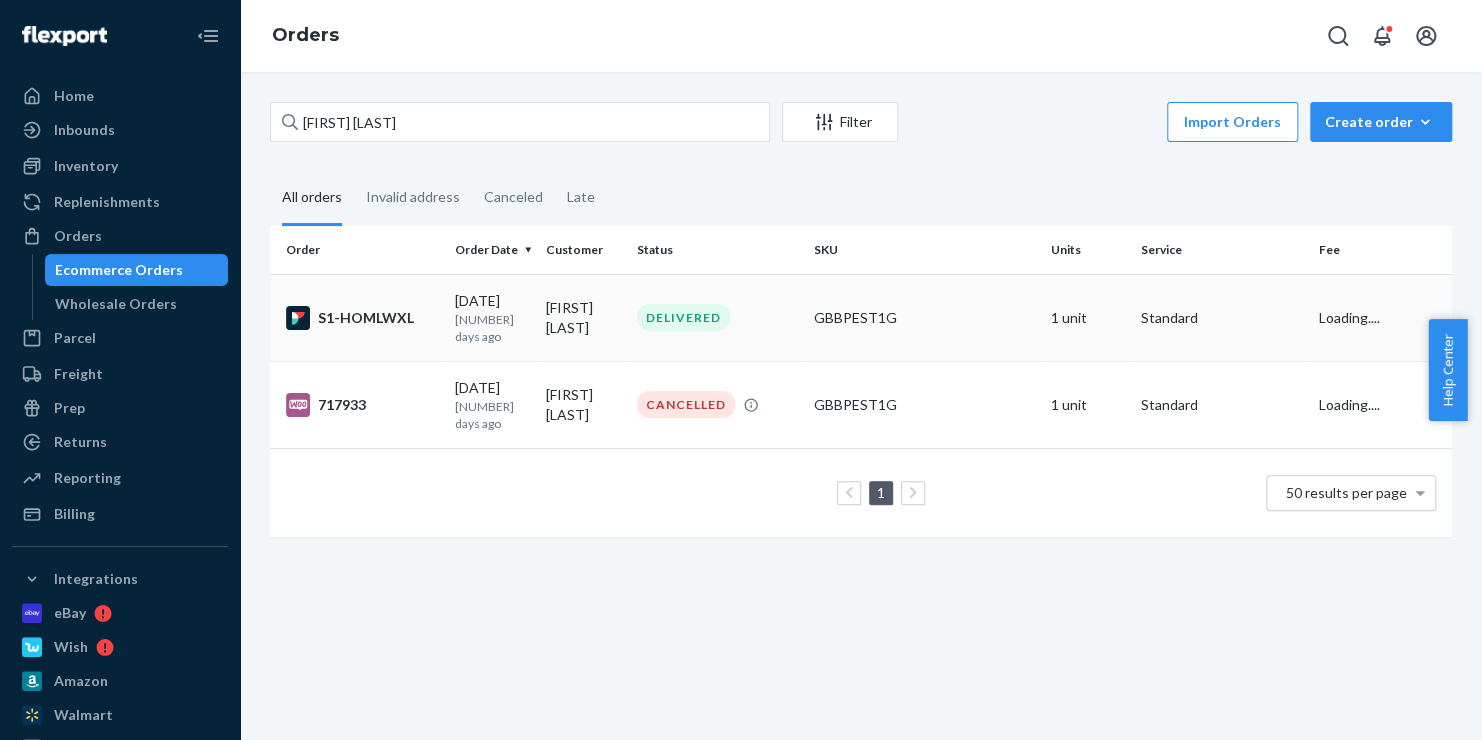 click on "S1-HOMLWXL" at bounding box center (362, 318) 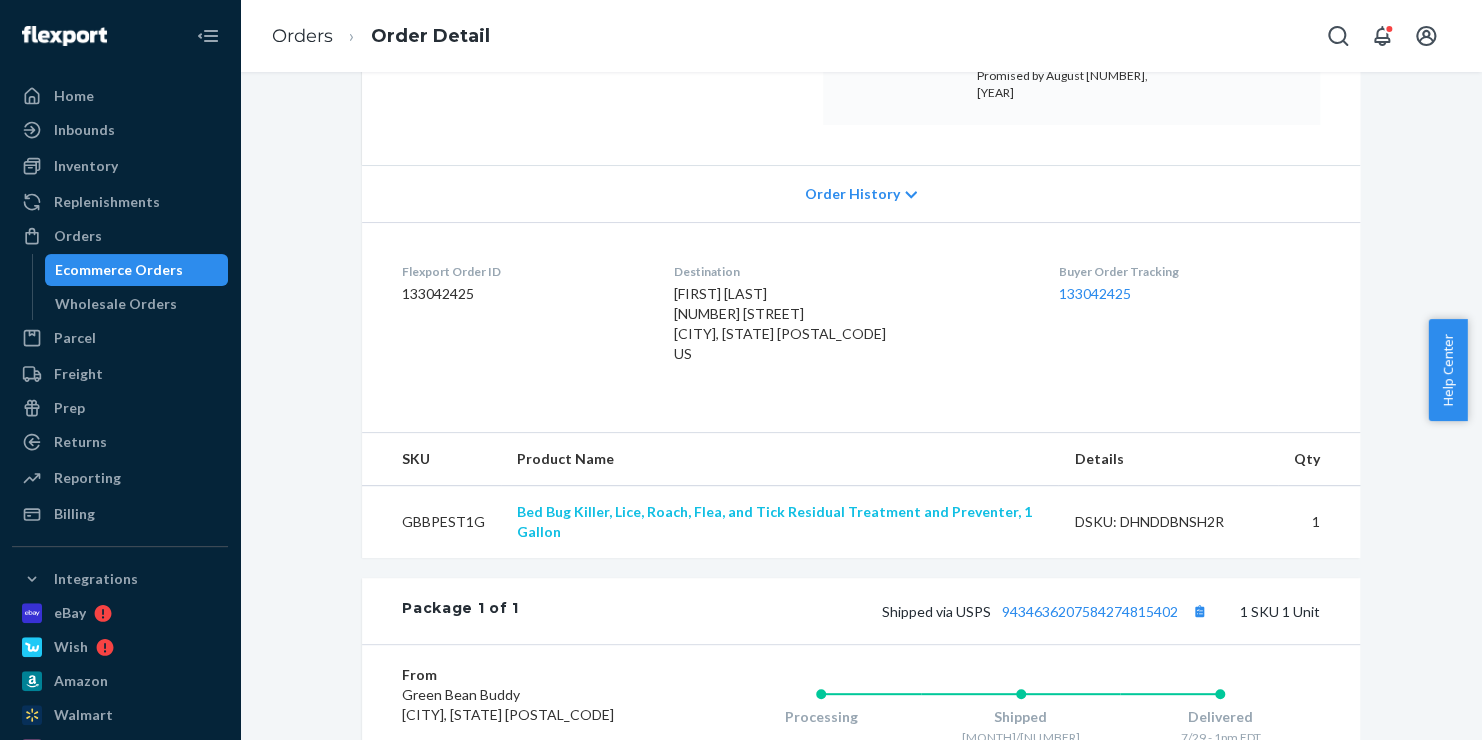 scroll, scrollTop: 300, scrollLeft: 0, axis: vertical 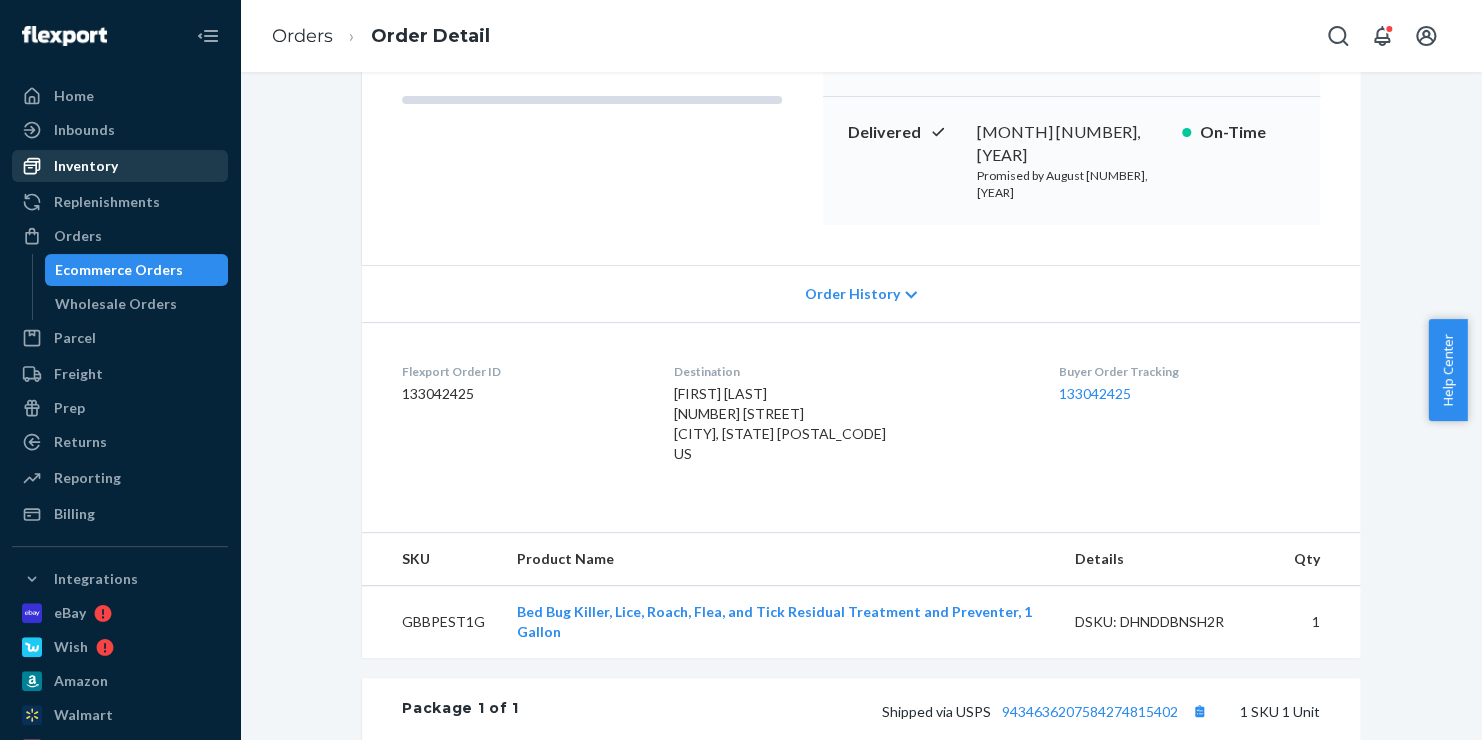 click on "Inventory" at bounding box center (86, 166) 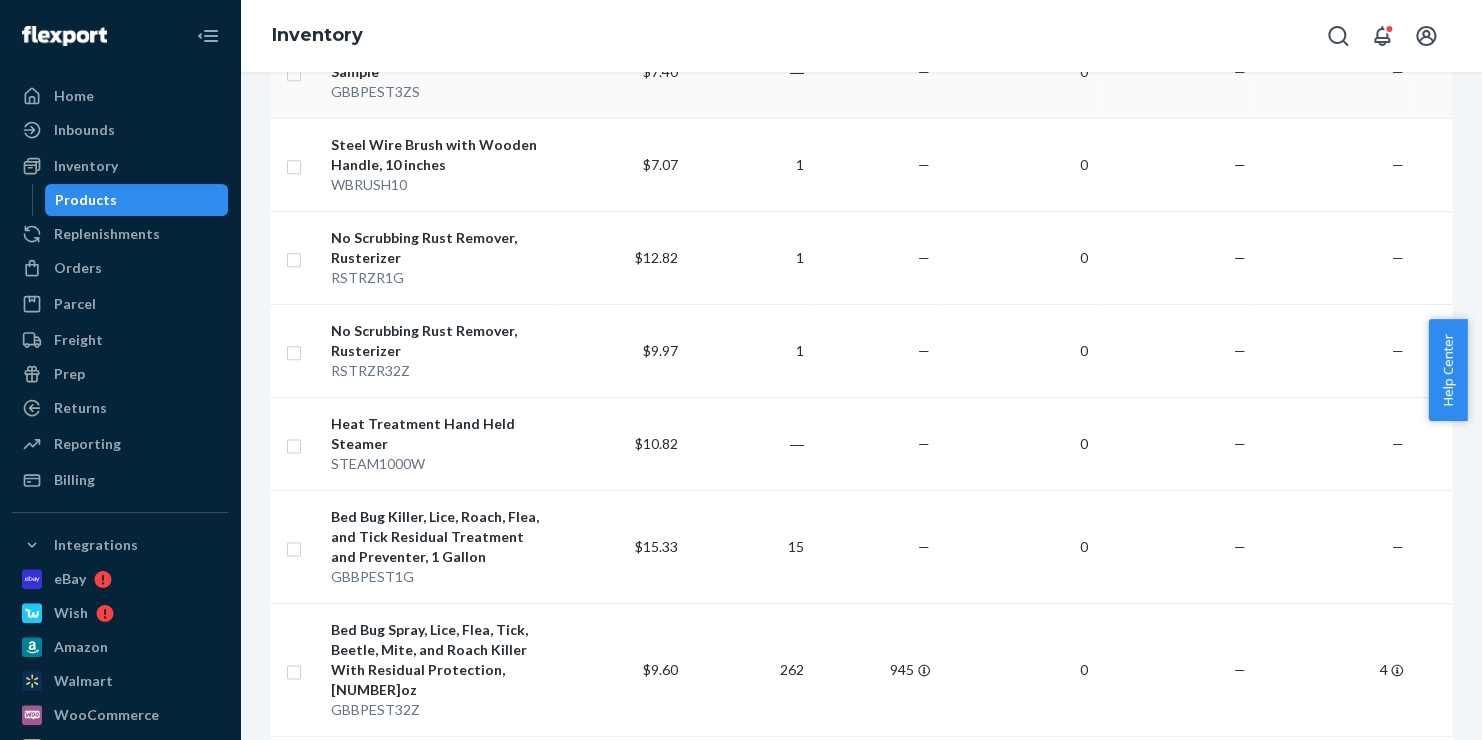 scroll, scrollTop: 1400, scrollLeft: 0, axis: vertical 